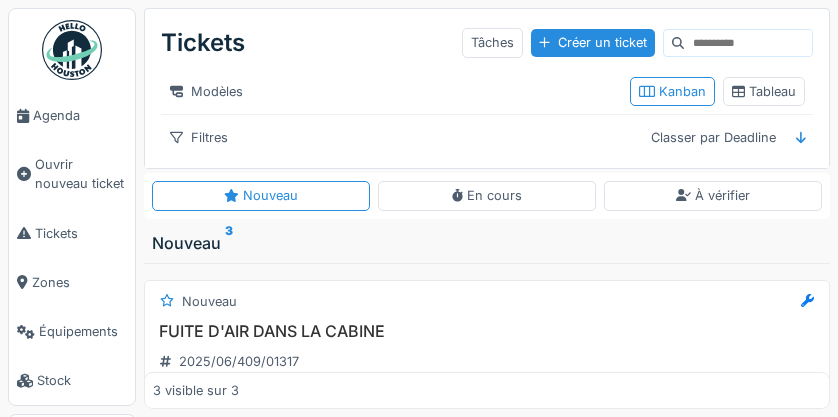 scroll, scrollTop: 0, scrollLeft: 0, axis: both 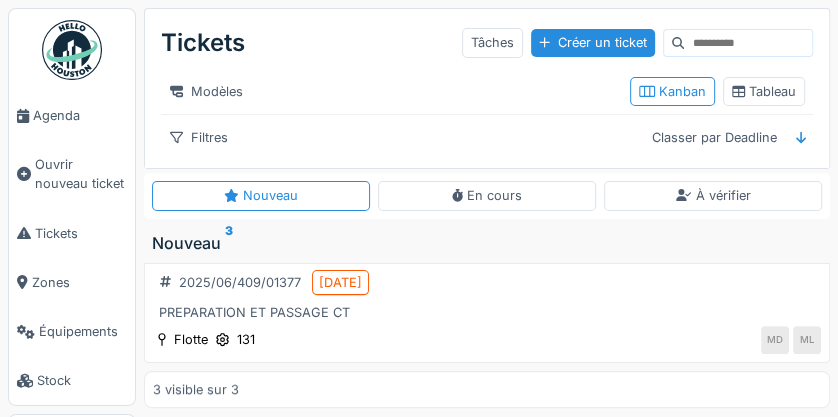 click on "MD ML" at bounding box center [543, 340] 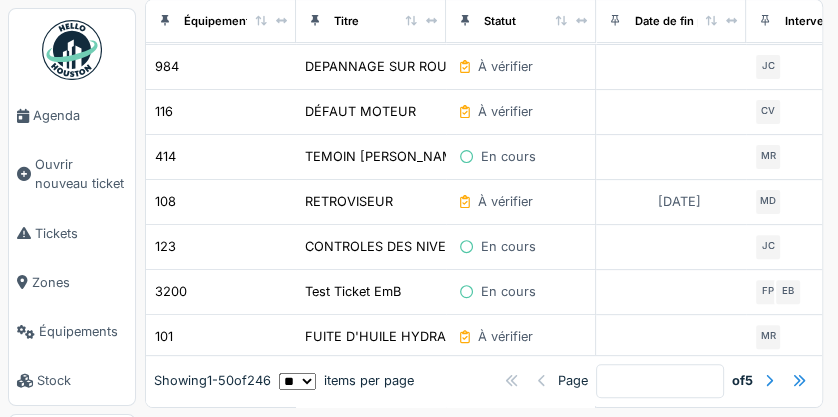 scroll, scrollTop: 260, scrollLeft: 0, axis: vertical 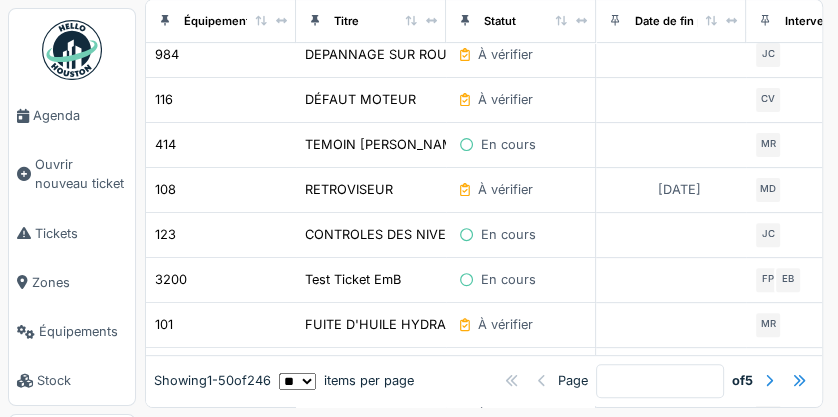 click on "En cours" at bounding box center (508, 234) 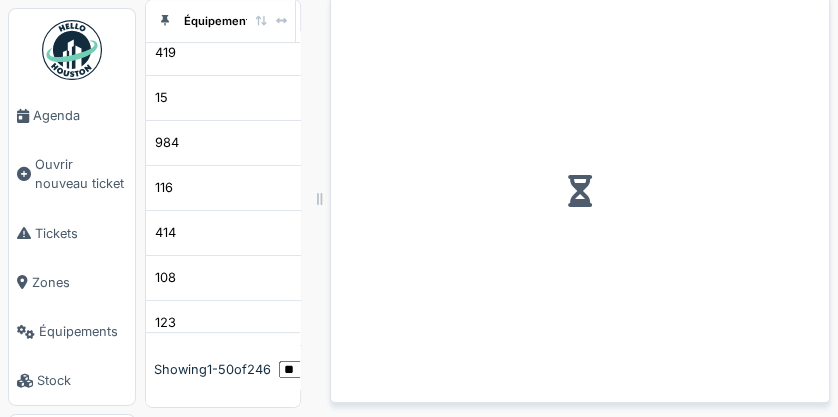 scroll, scrollTop: 20, scrollLeft: 0, axis: vertical 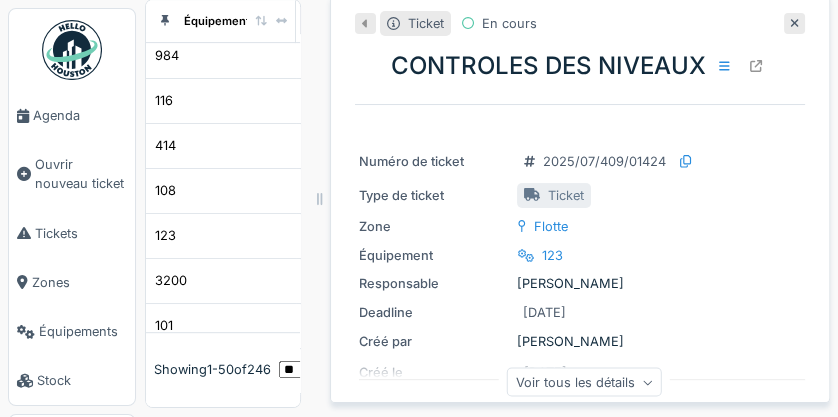 click 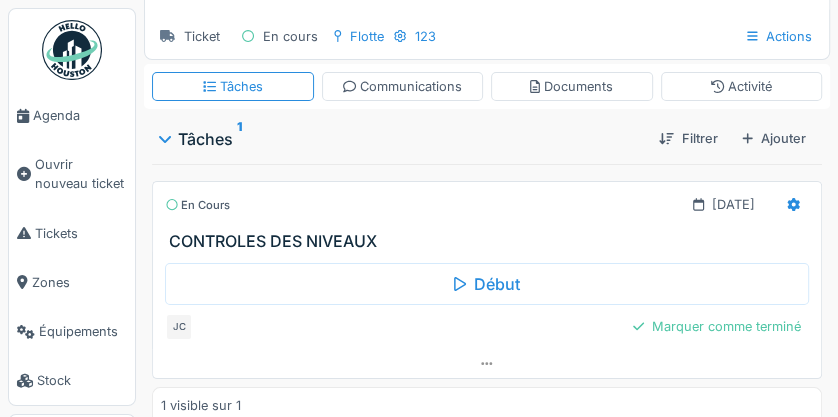 scroll, scrollTop: 130, scrollLeft: 0, axis: vertical 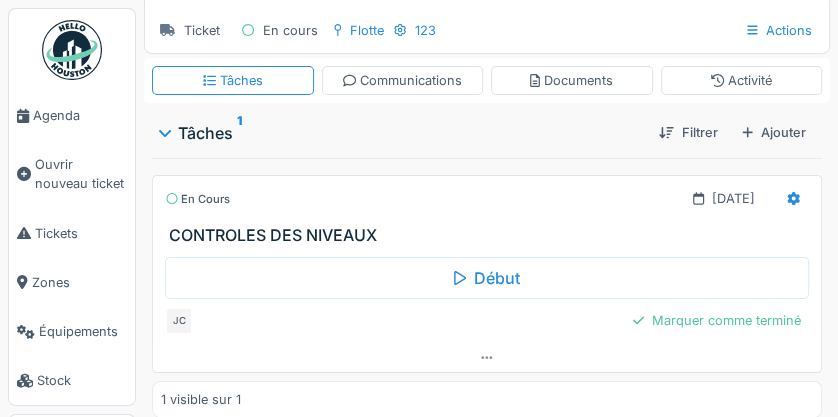 click 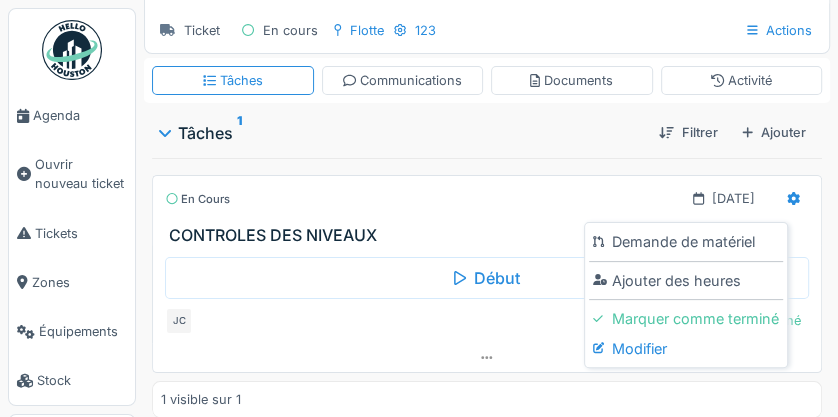click on "Modifier" at bounding box center (686, 349) 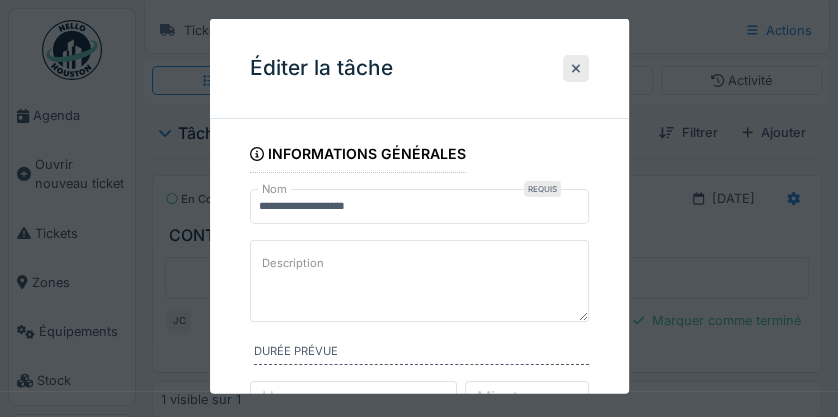 click on "Description" at bounding box center (419, 280) 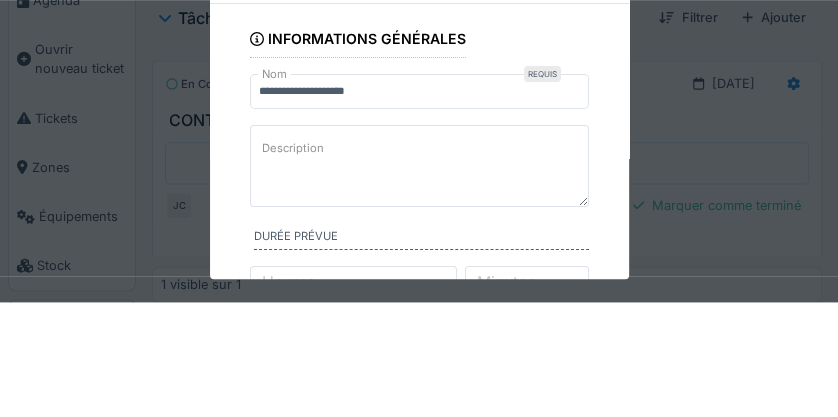 scroll, scrollTop: 130, scrollLeft: 0, axis: vertical 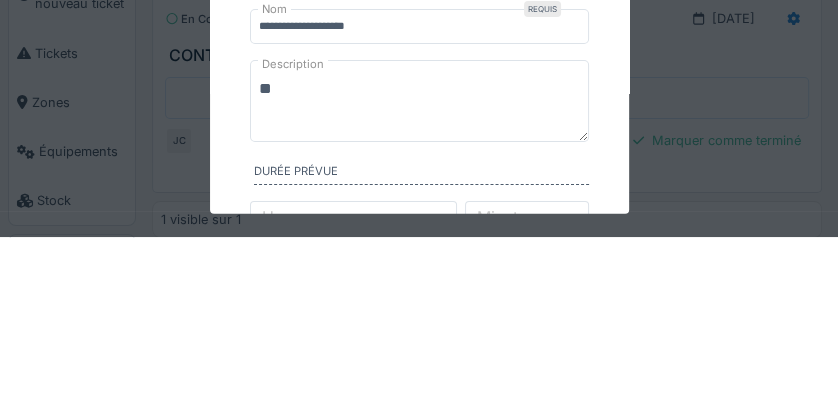 type on "*" 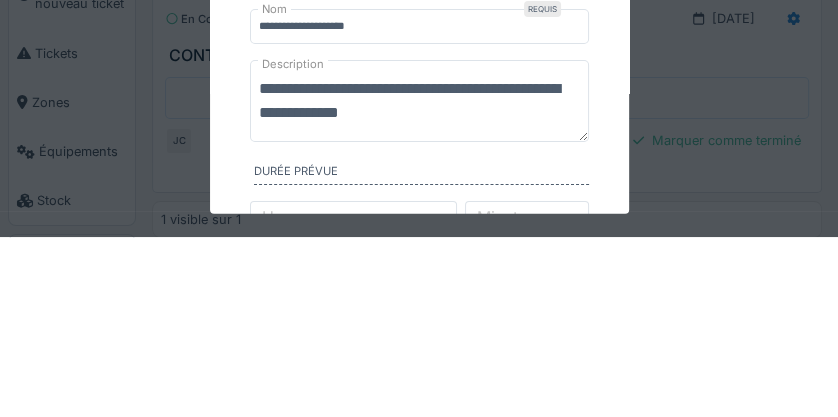 click on "**********" at bounding box center (419, 280) 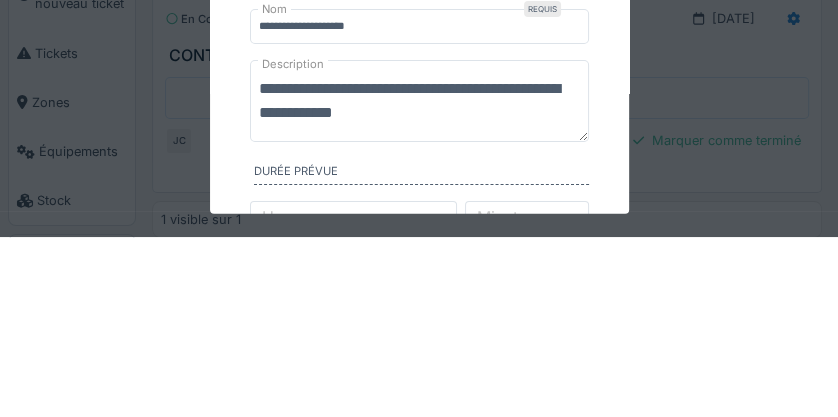 click on "**********" at bounding box center (419, 280) 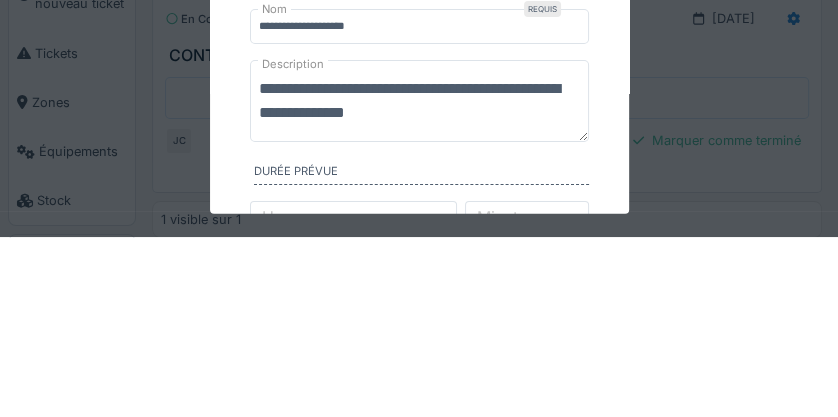 scroll, scrollTop: 5, scrollLeft: 0, axis: vertical 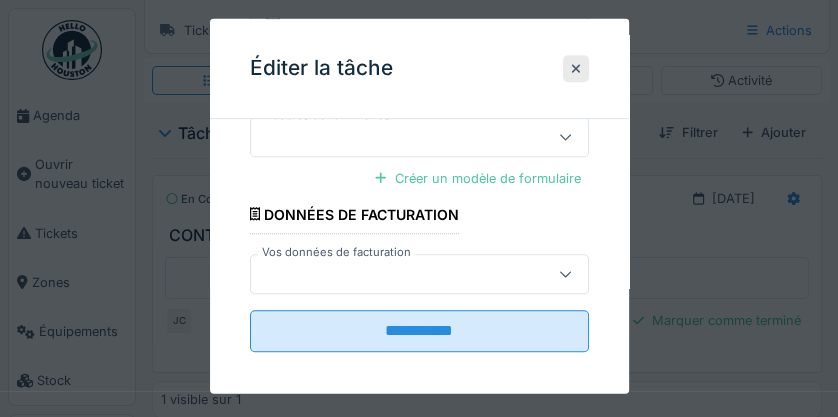 type on "**********" 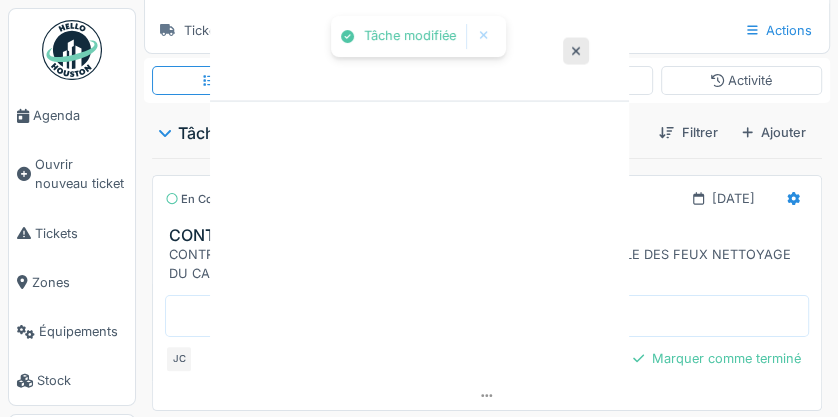 scroll, scrollTop: 0, scrollLeft: 0, axis: both 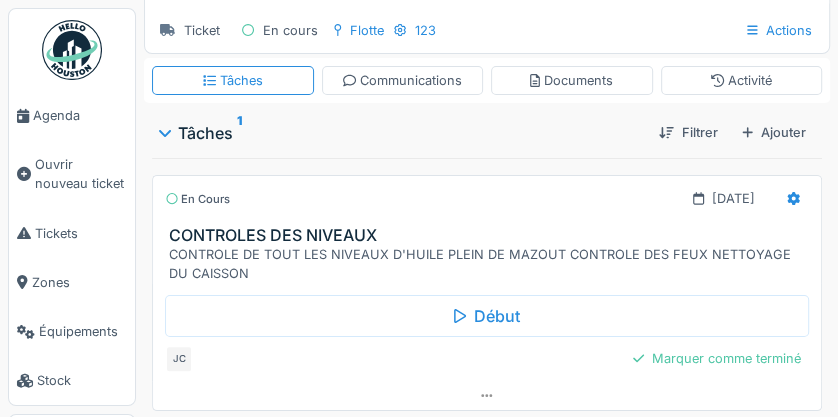 click on "Marquer comme terminé" at bounding box center [717, 358] 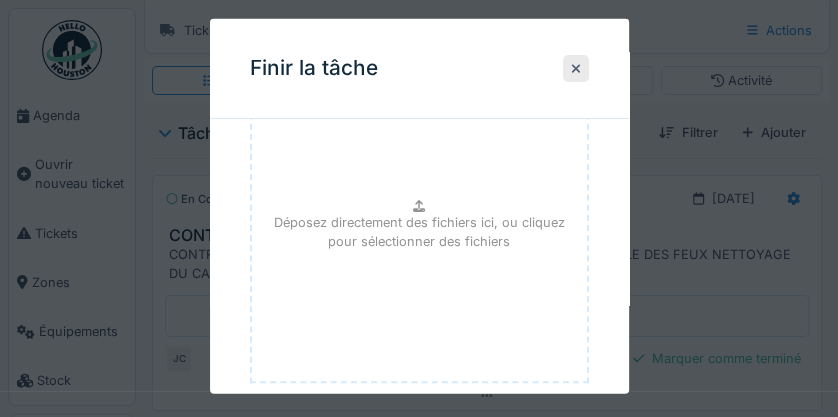 scroll, scrollTop: 340, scrollLeft: 0, axis: vertical 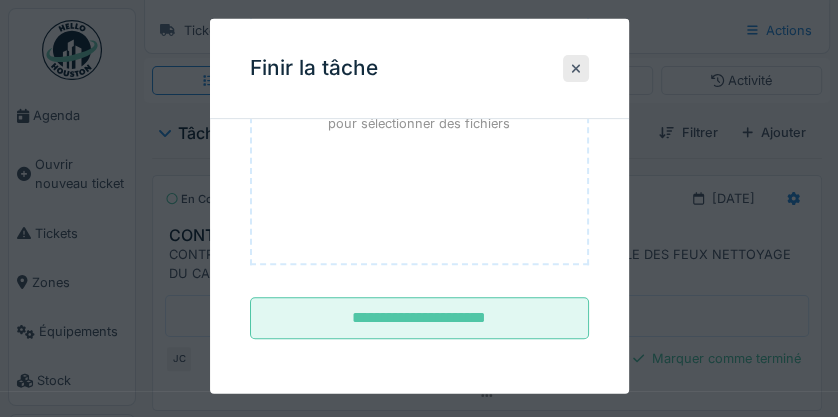 click on "**********" at bounding box center [419, 318] 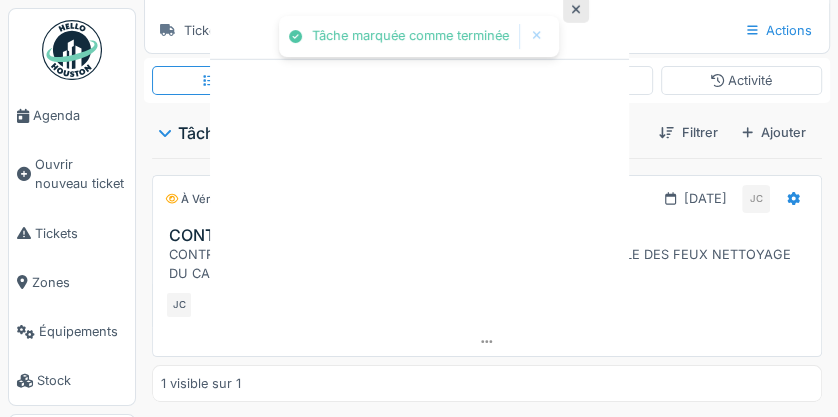 scroll, scrollTop: 0, scrollLeft: 0, axis: both 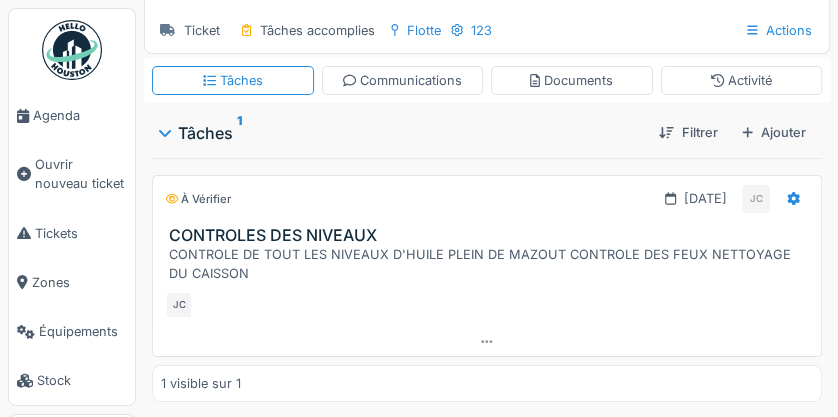 click on "Agenda" at bounding box center (80, 115) 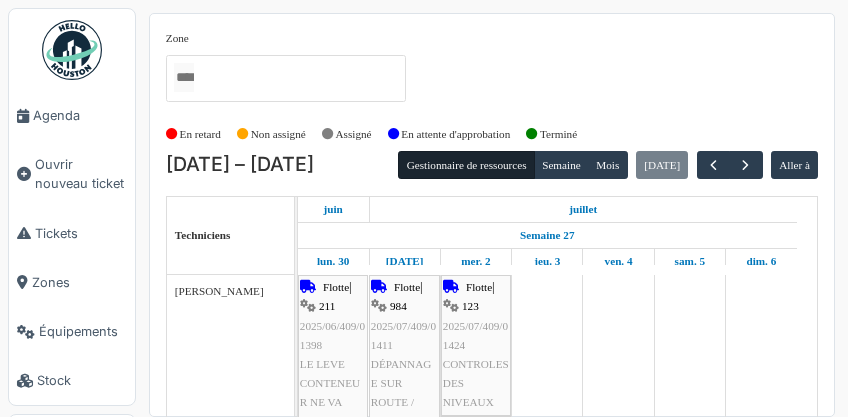 scroll, scrollTop: 0, scrollLeft: 0, axis: both 